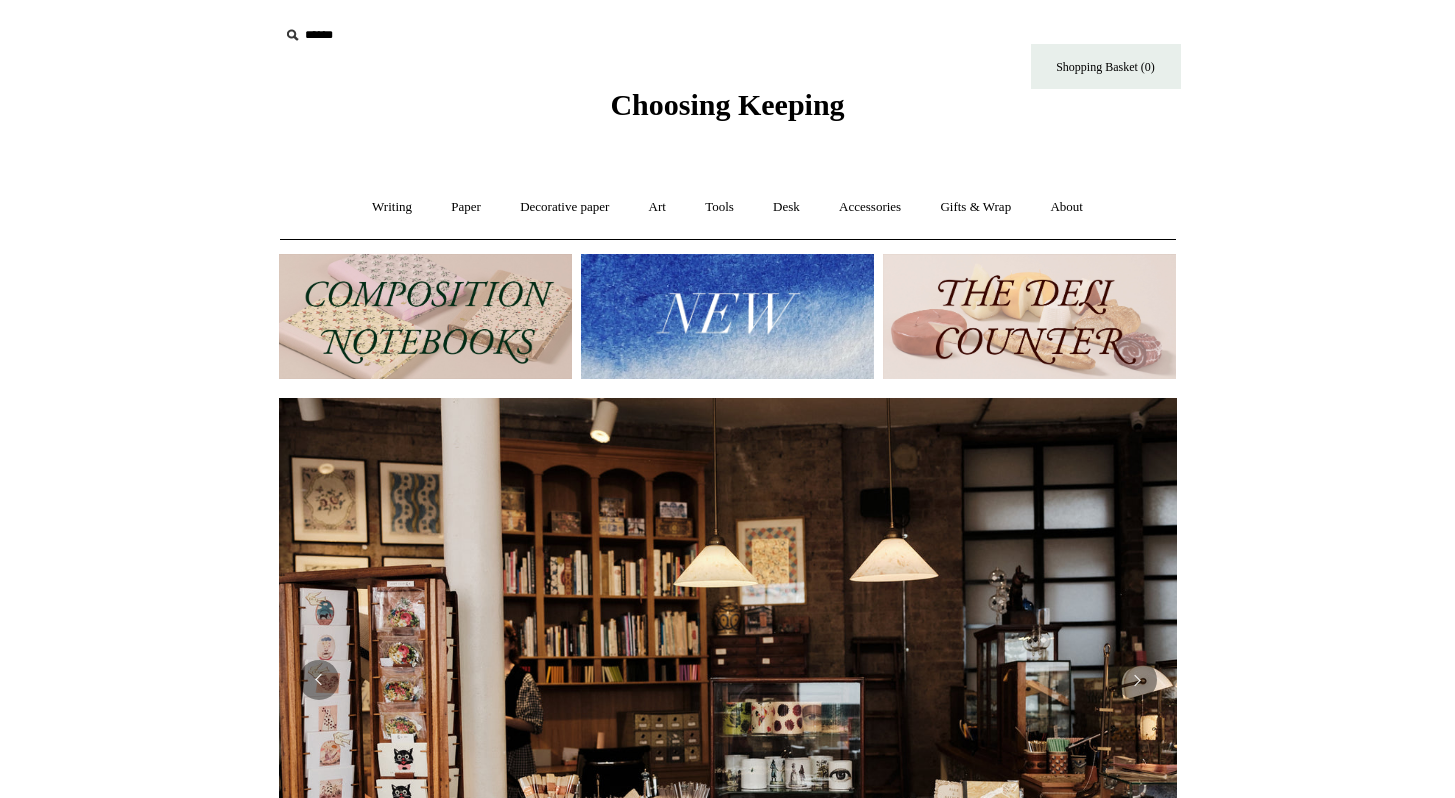 scroll, scrollTop: 0, scrollLeft: 0, axis: both 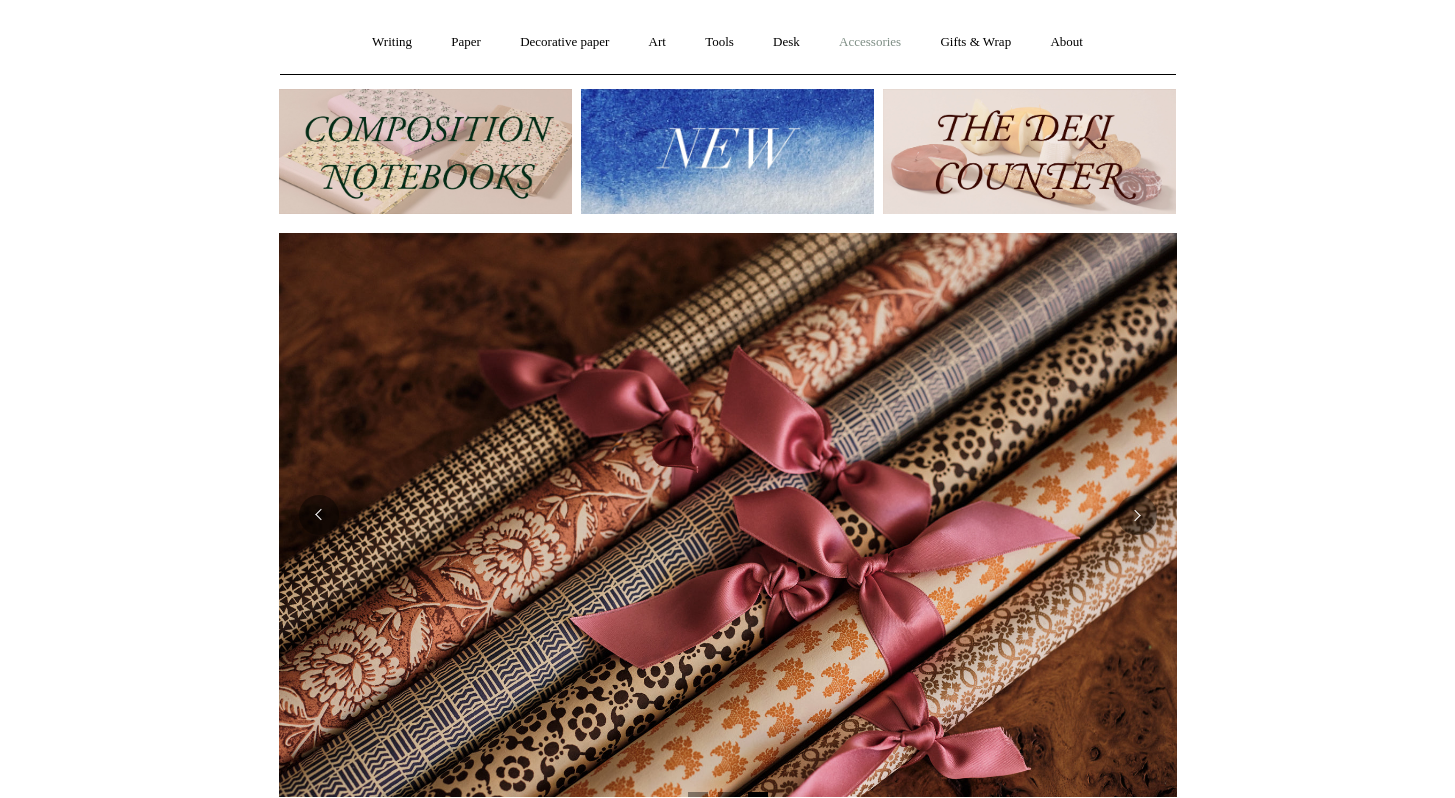 click on "Accessories +" at bounding box center [870, 42] 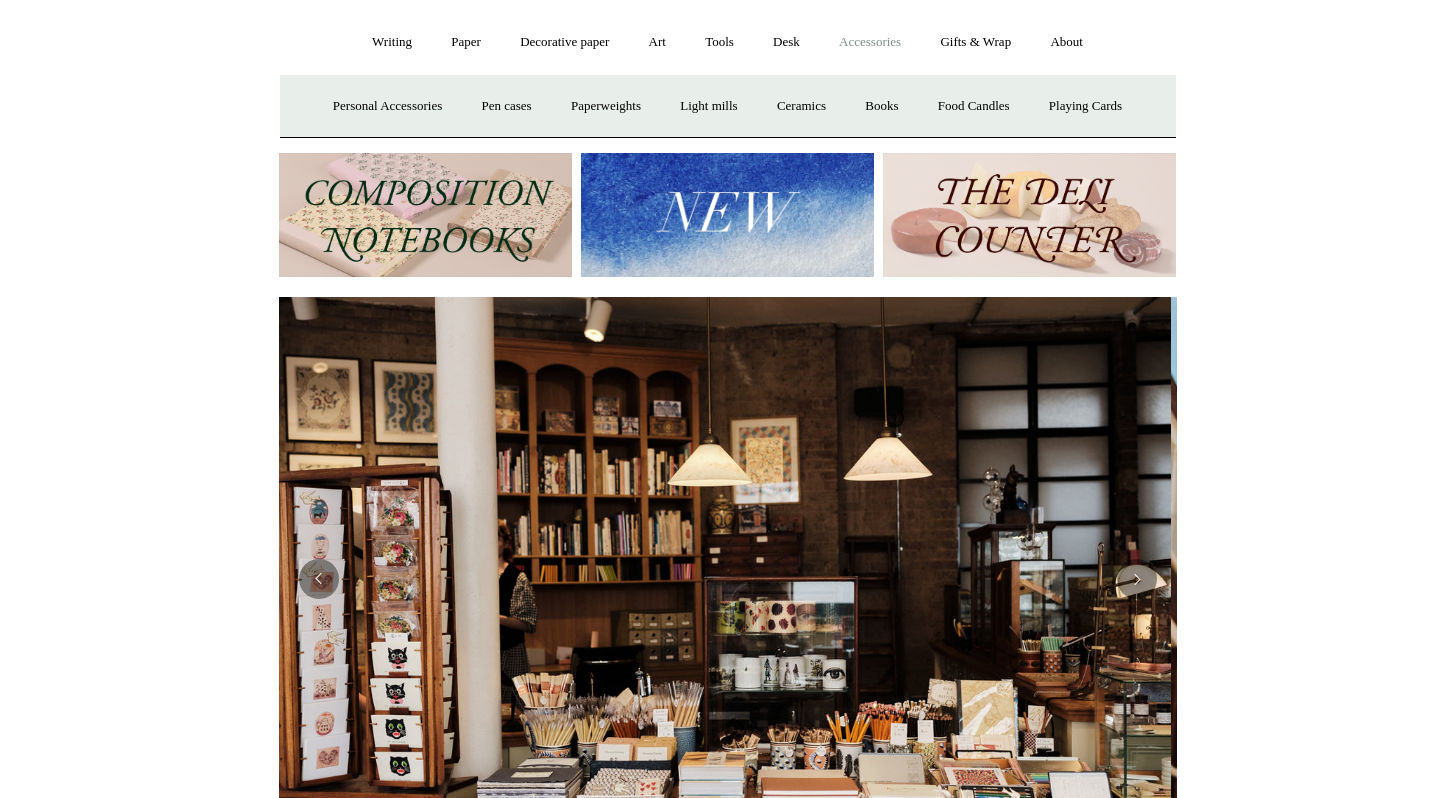 scroll, scrollTop: 0, scrollLeft: 0, axis: both 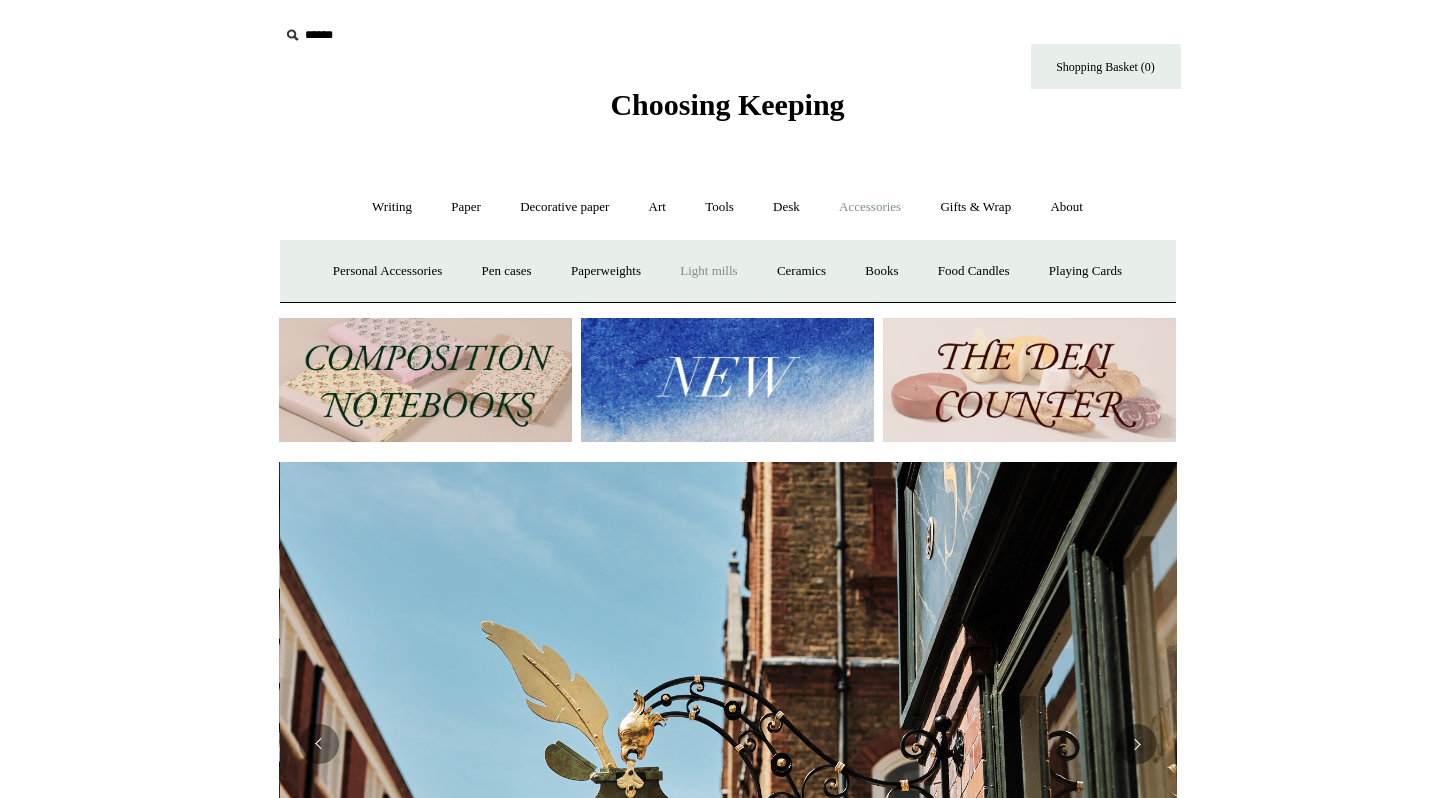 click on "Light mills" at bounding box center (708, 271) 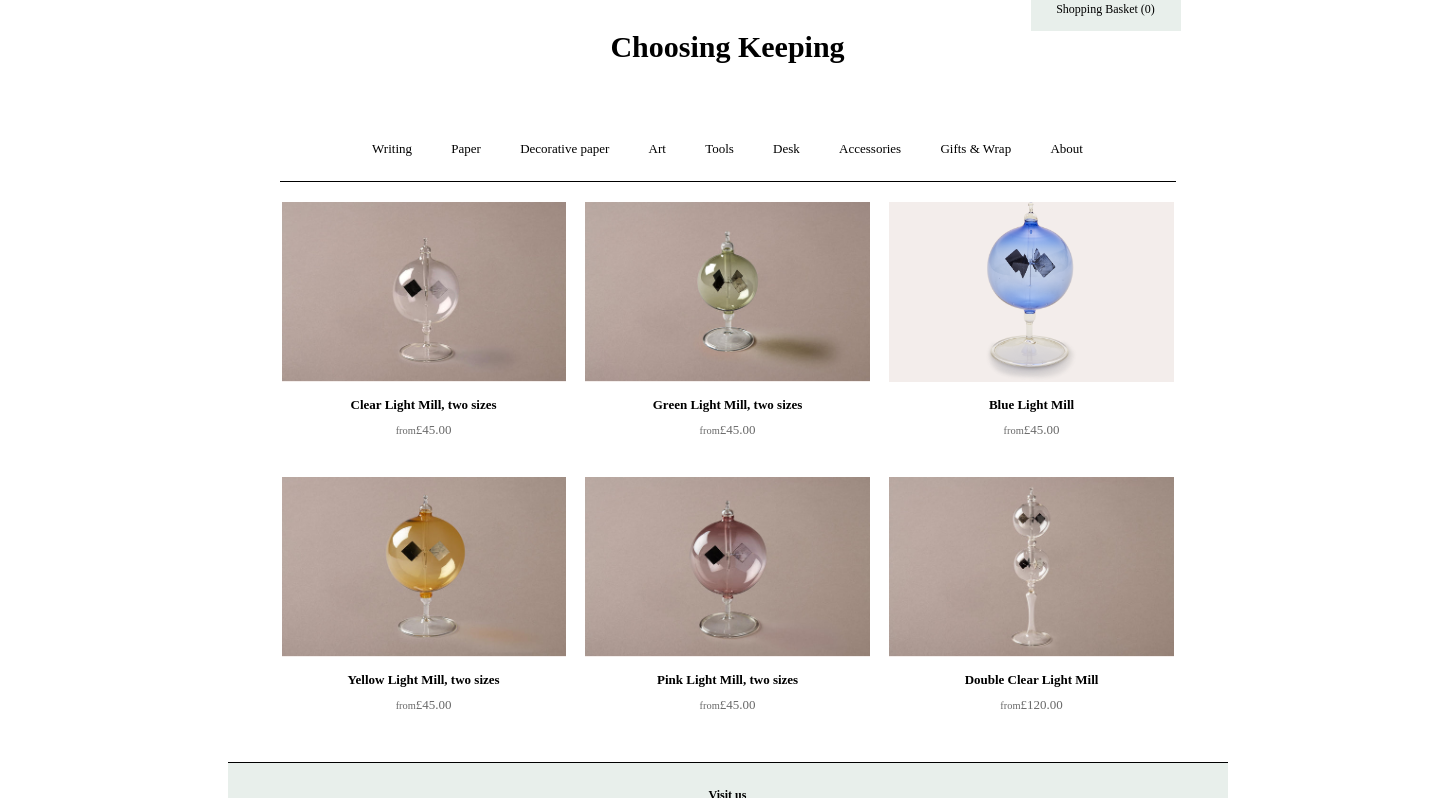 scroll, scrollTop: 0, scrollLeft: 0, axis: both 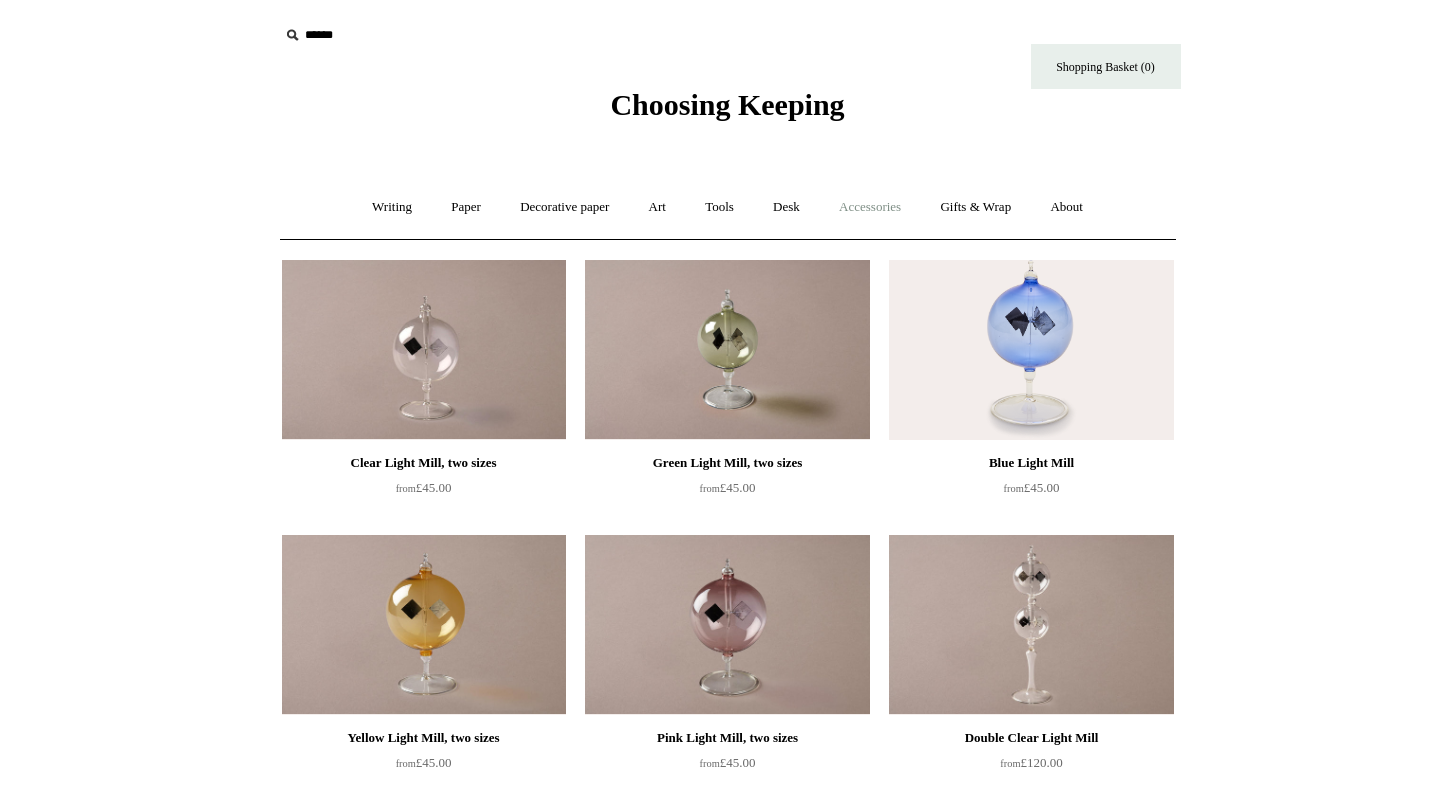 click on "Accessories +" at bounding box center [870, 207] 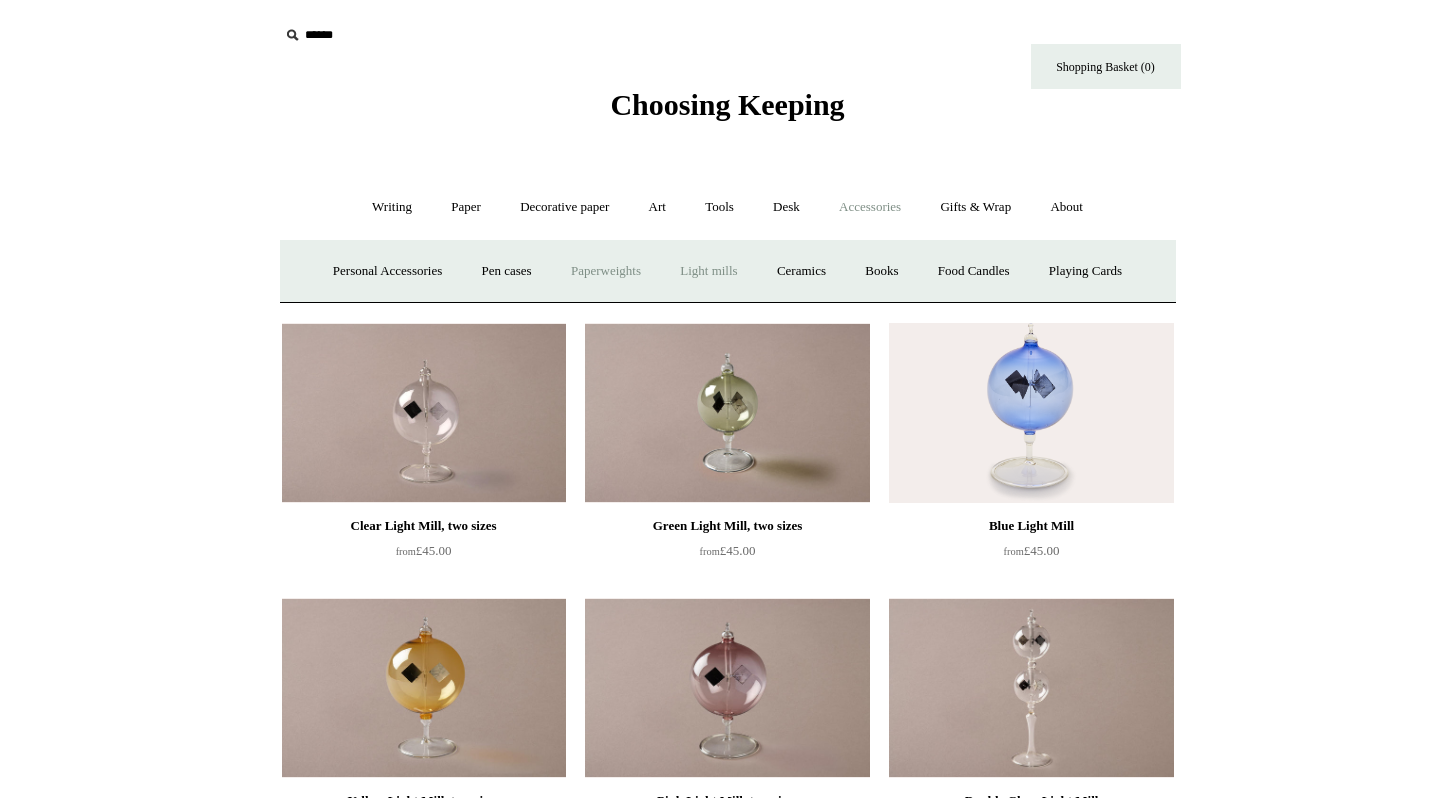 click on "Paperweights +" at bounding box center [606, 271] 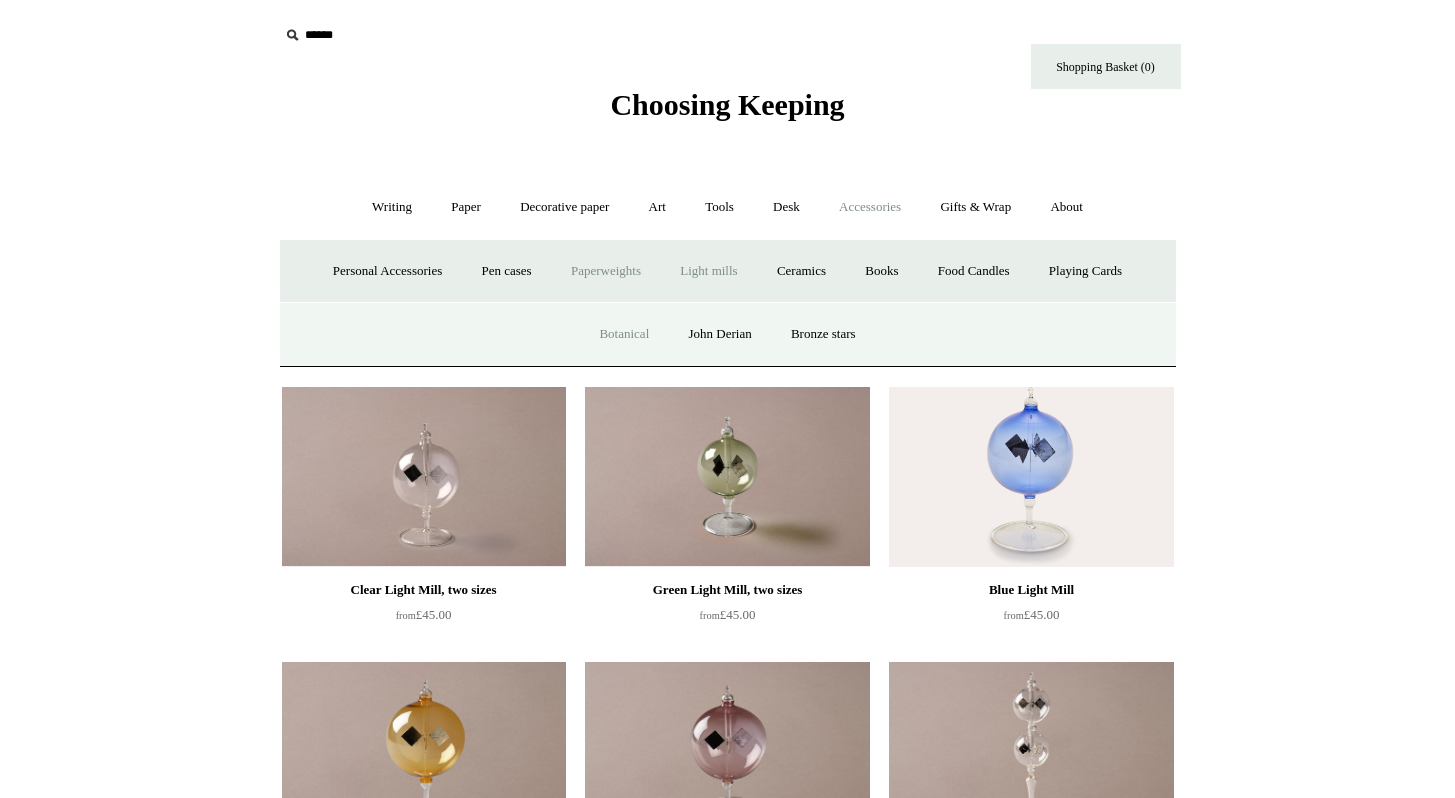 click on "Botanical" at bounding box center [624, 334] 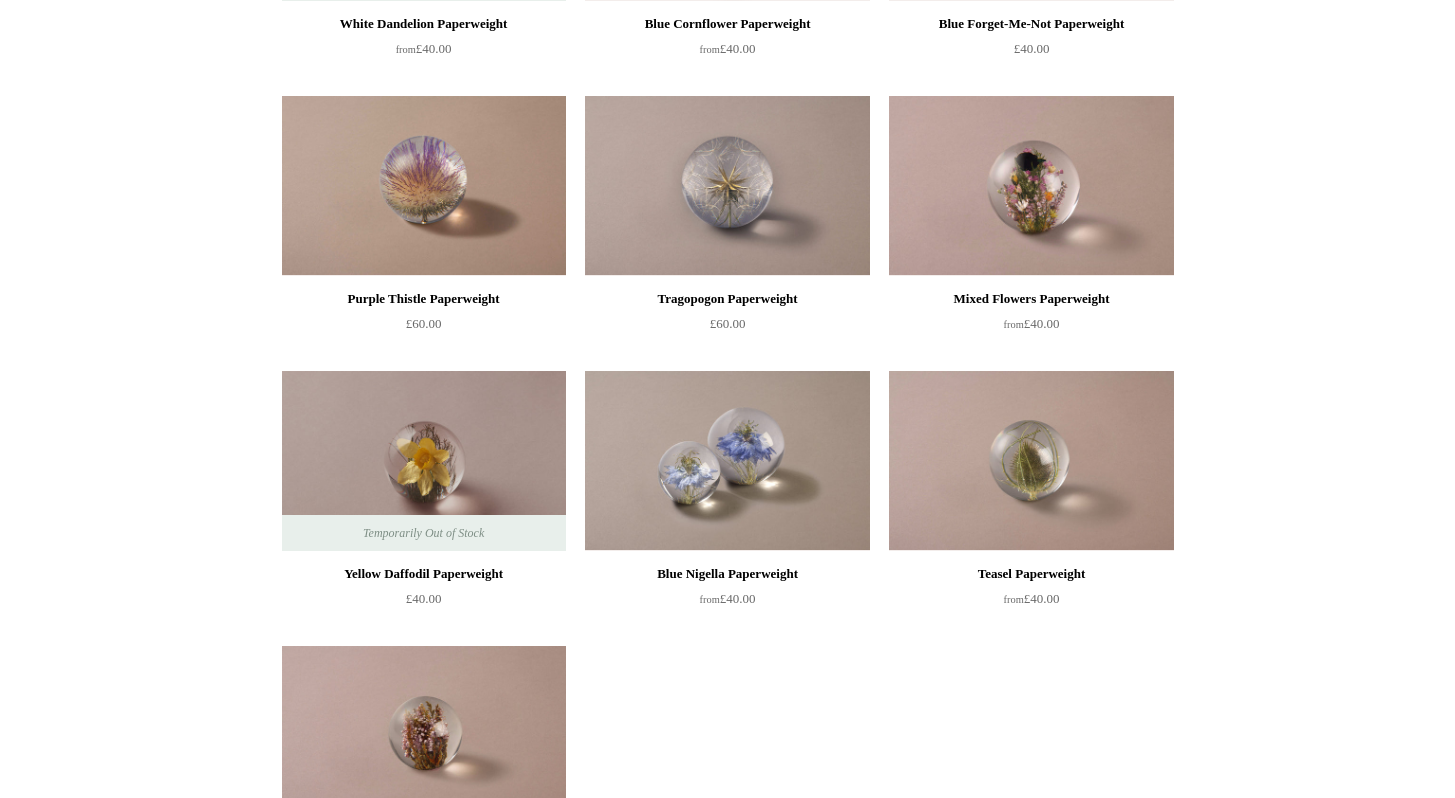 scroll, scrollTop: 442, scrollLeft: 0, axis: vertical 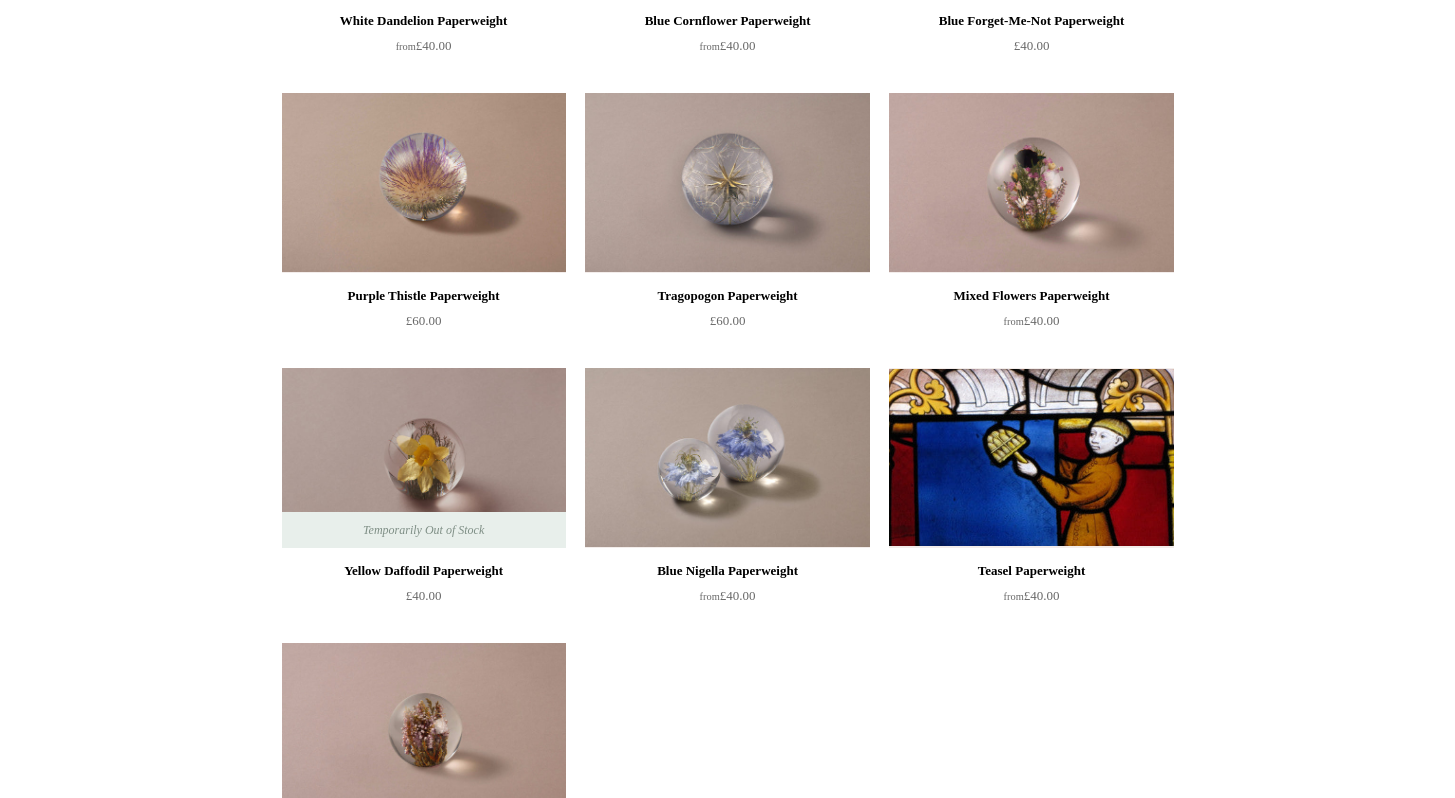 click at bounding box center (1031, 458) 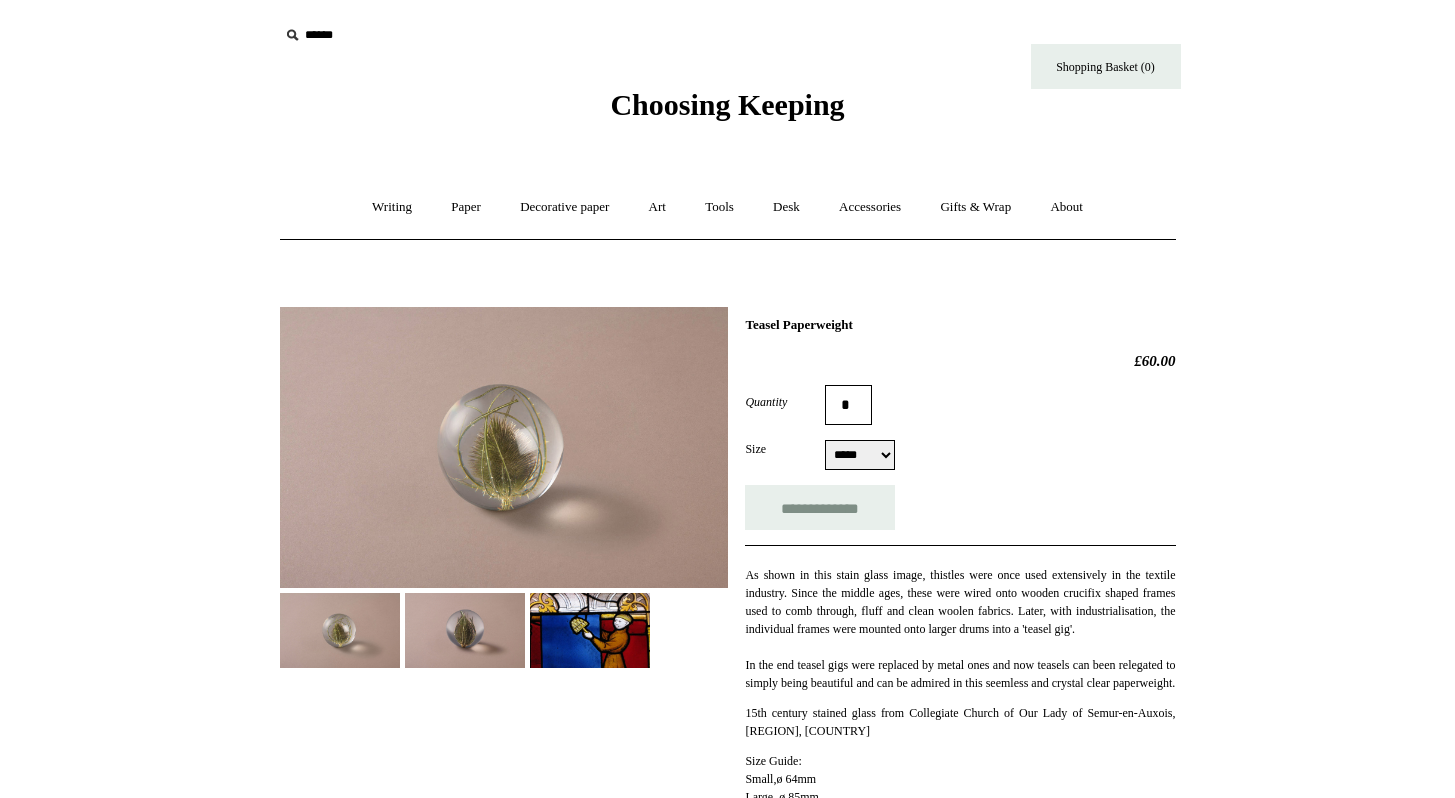 select on "*****" 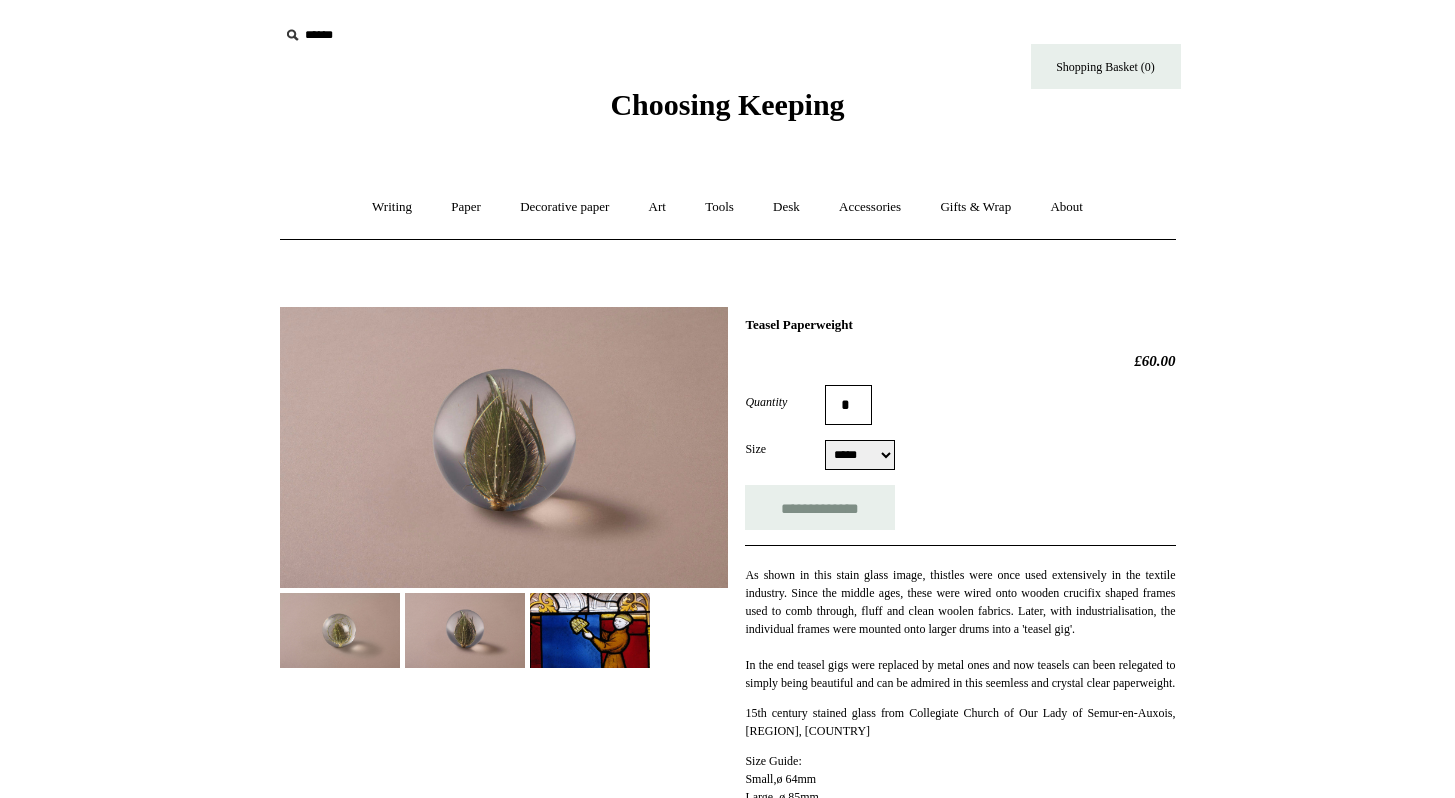 click at bounding box center [590, 630] 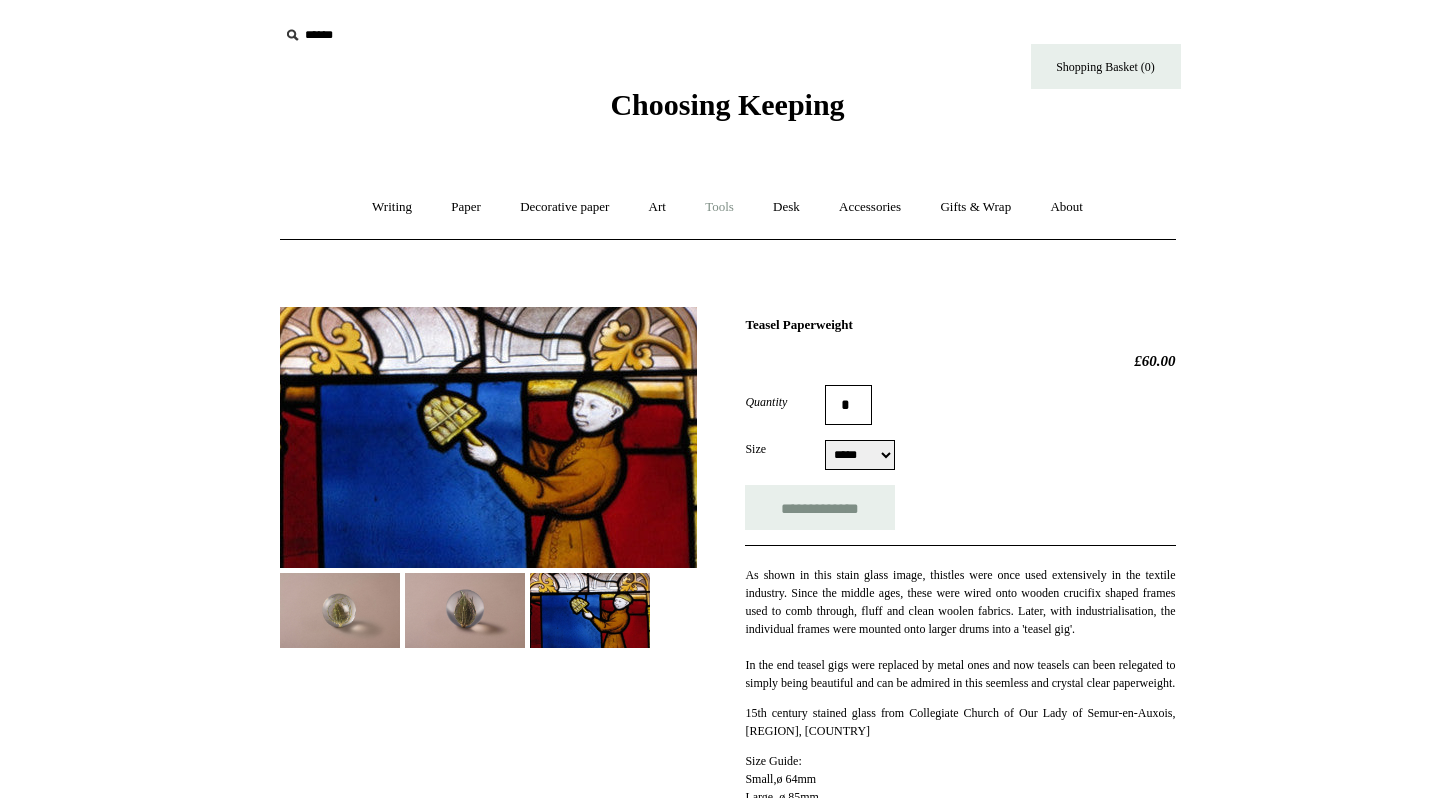 click on "Tools +" at bounding box center [719, 207] 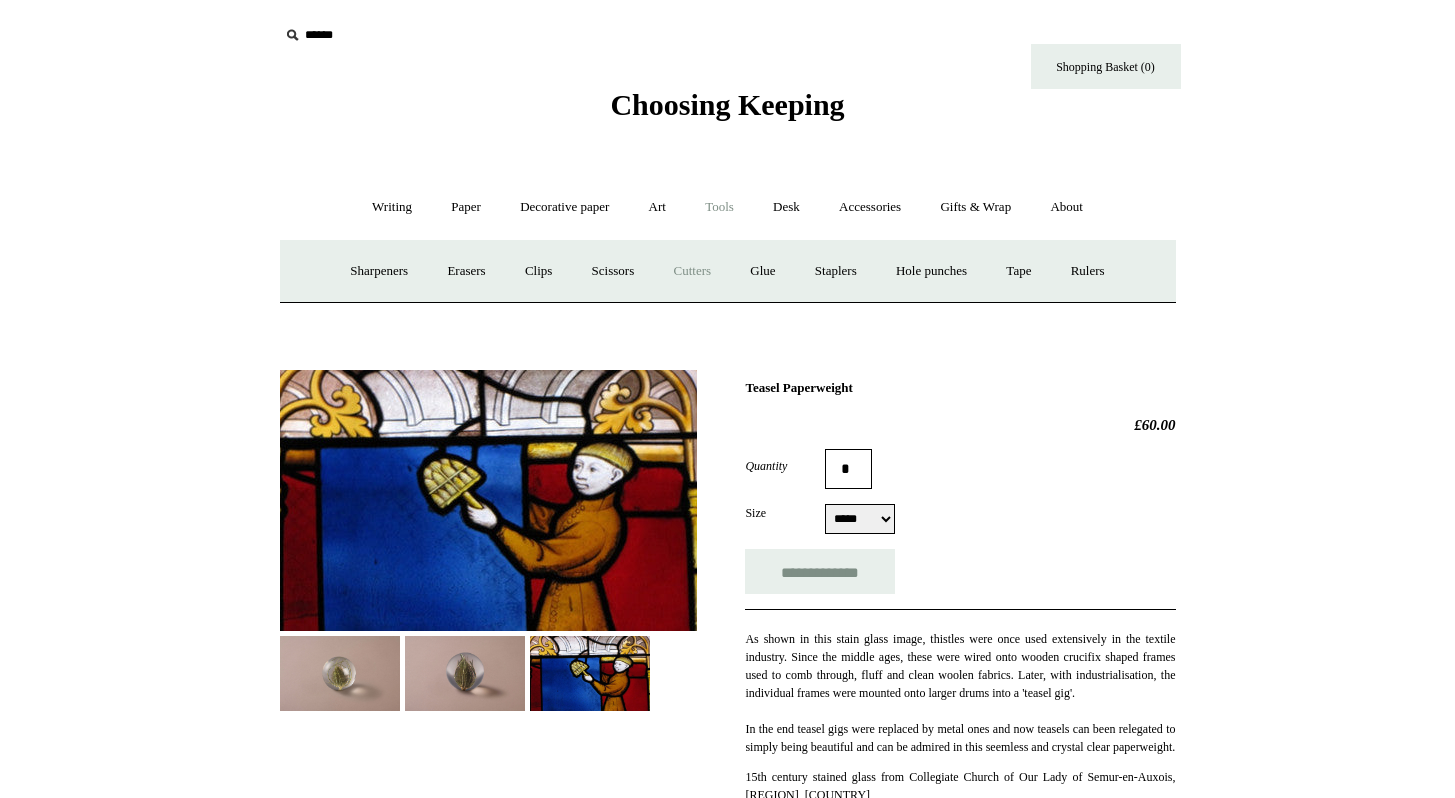 click on "Cutters" at bounding box center (692, 271) 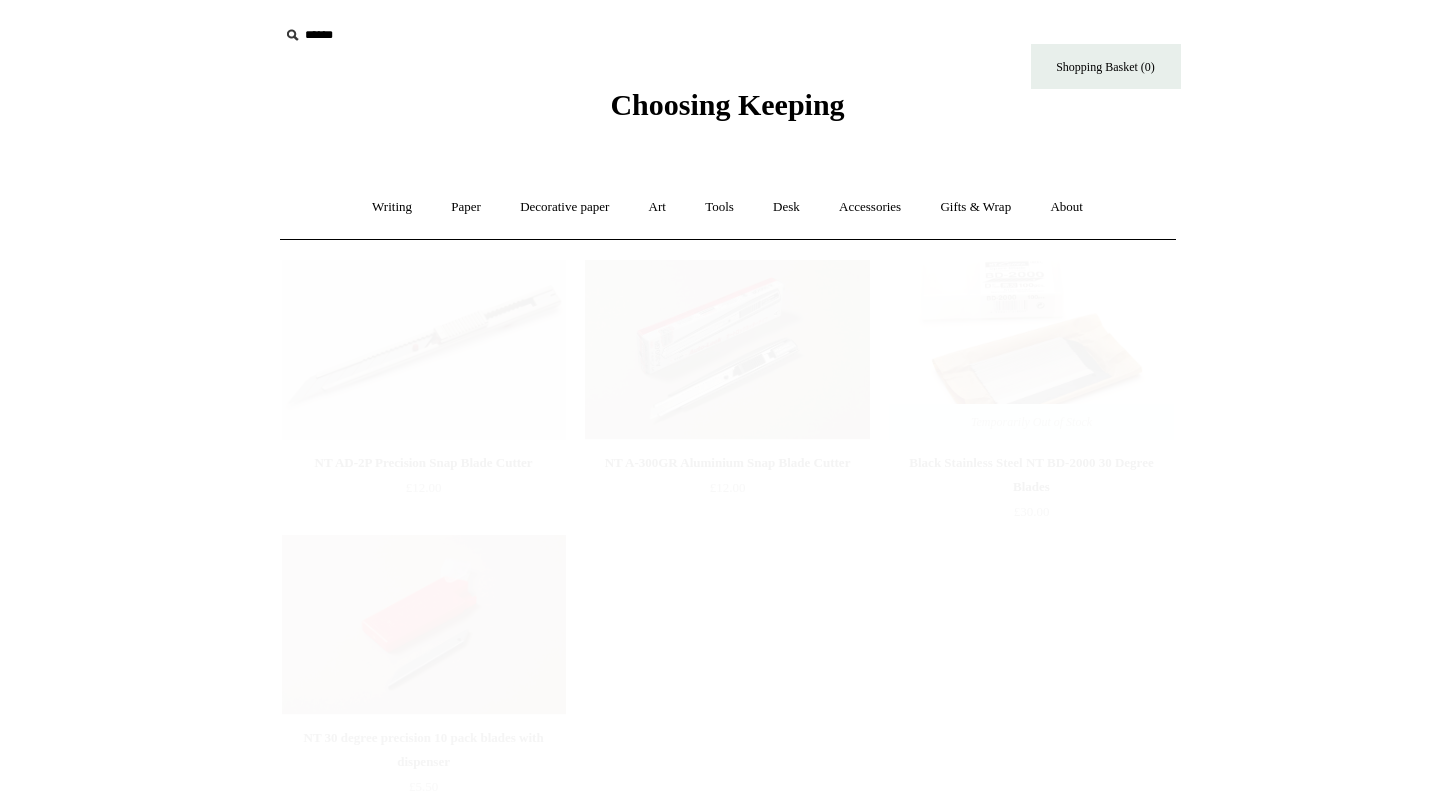 scroll, scrollTop: 0, scrollLeft: 0, axis: both 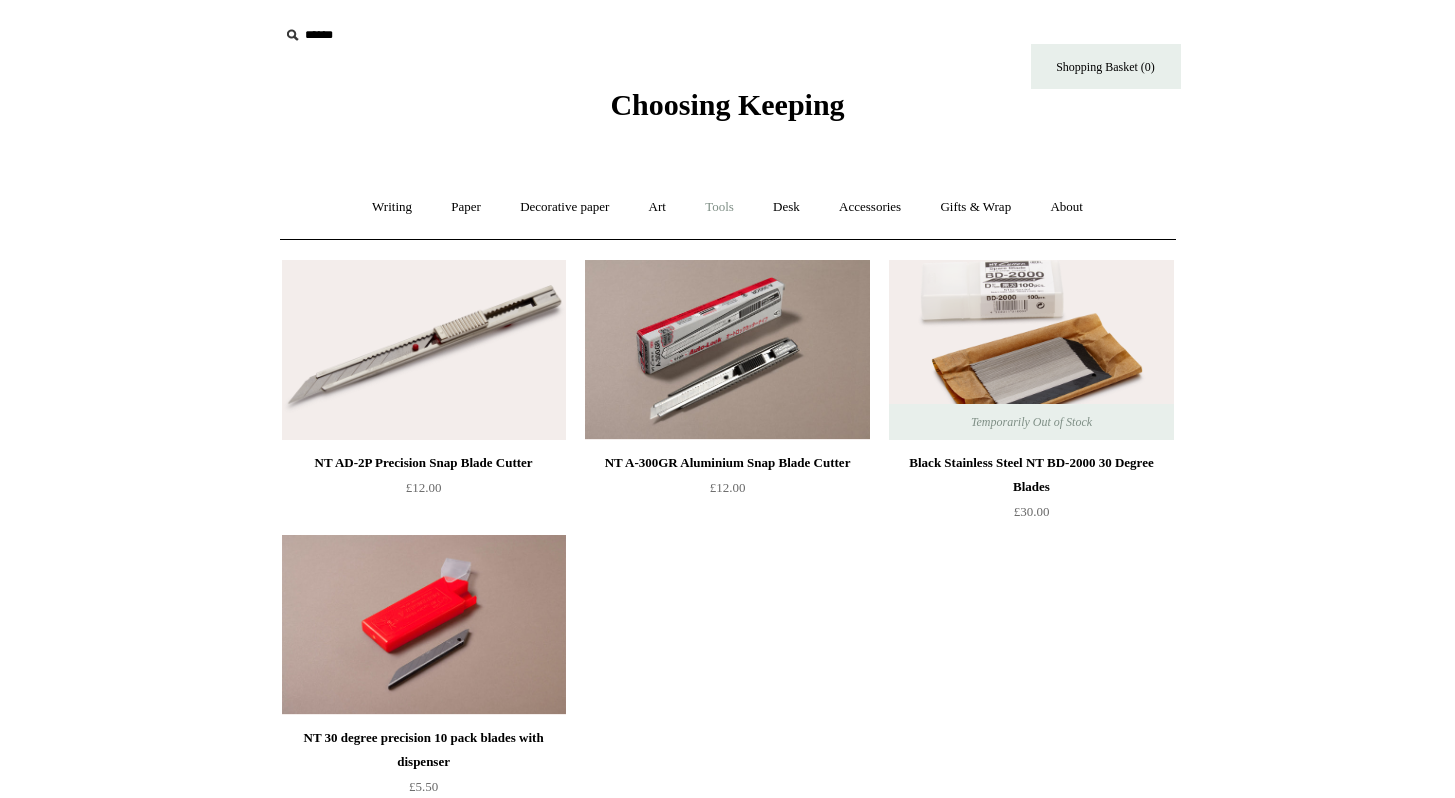 click on "Tools +" at bounding box center [719, 207] 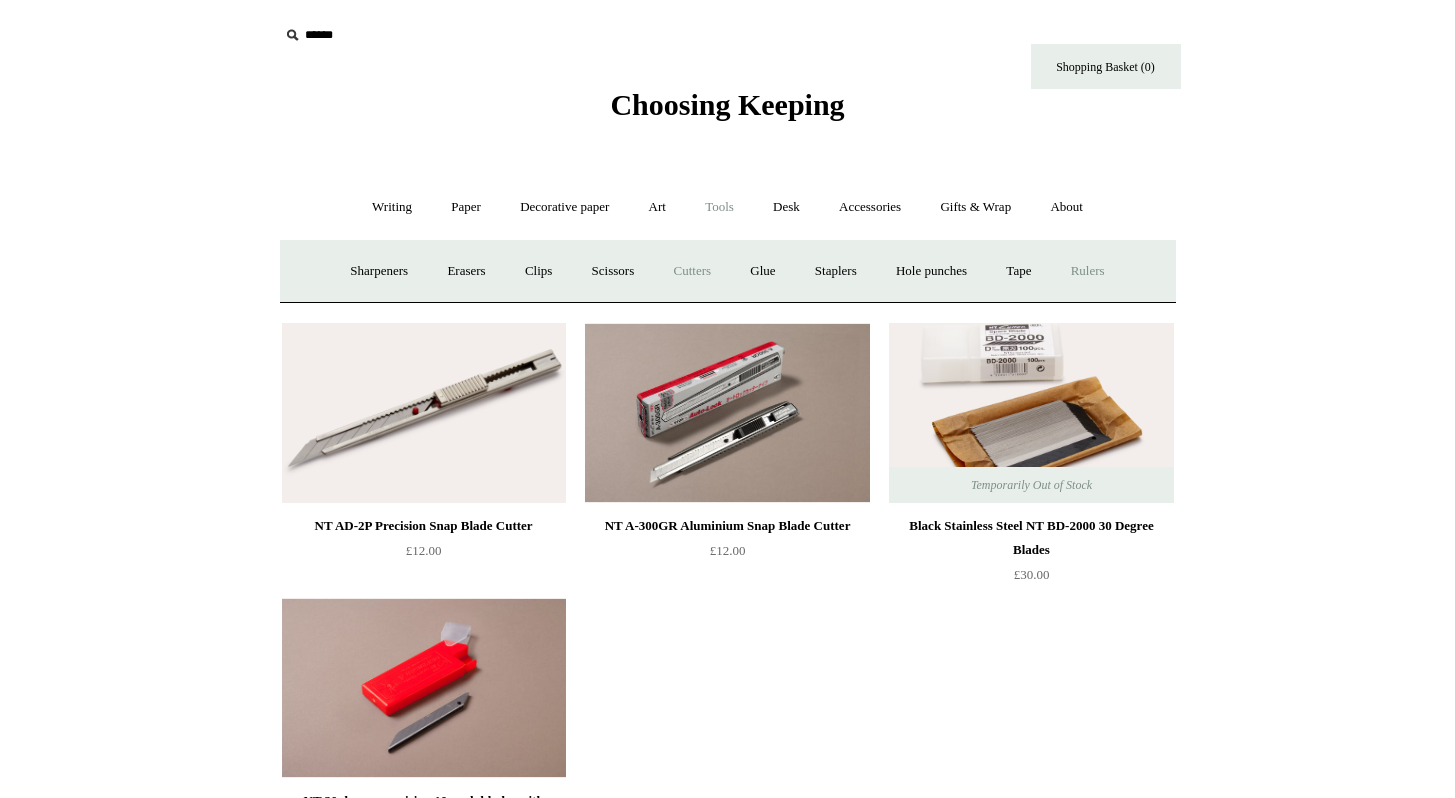 click on "Rulers" at bounding box center [1088, 271] 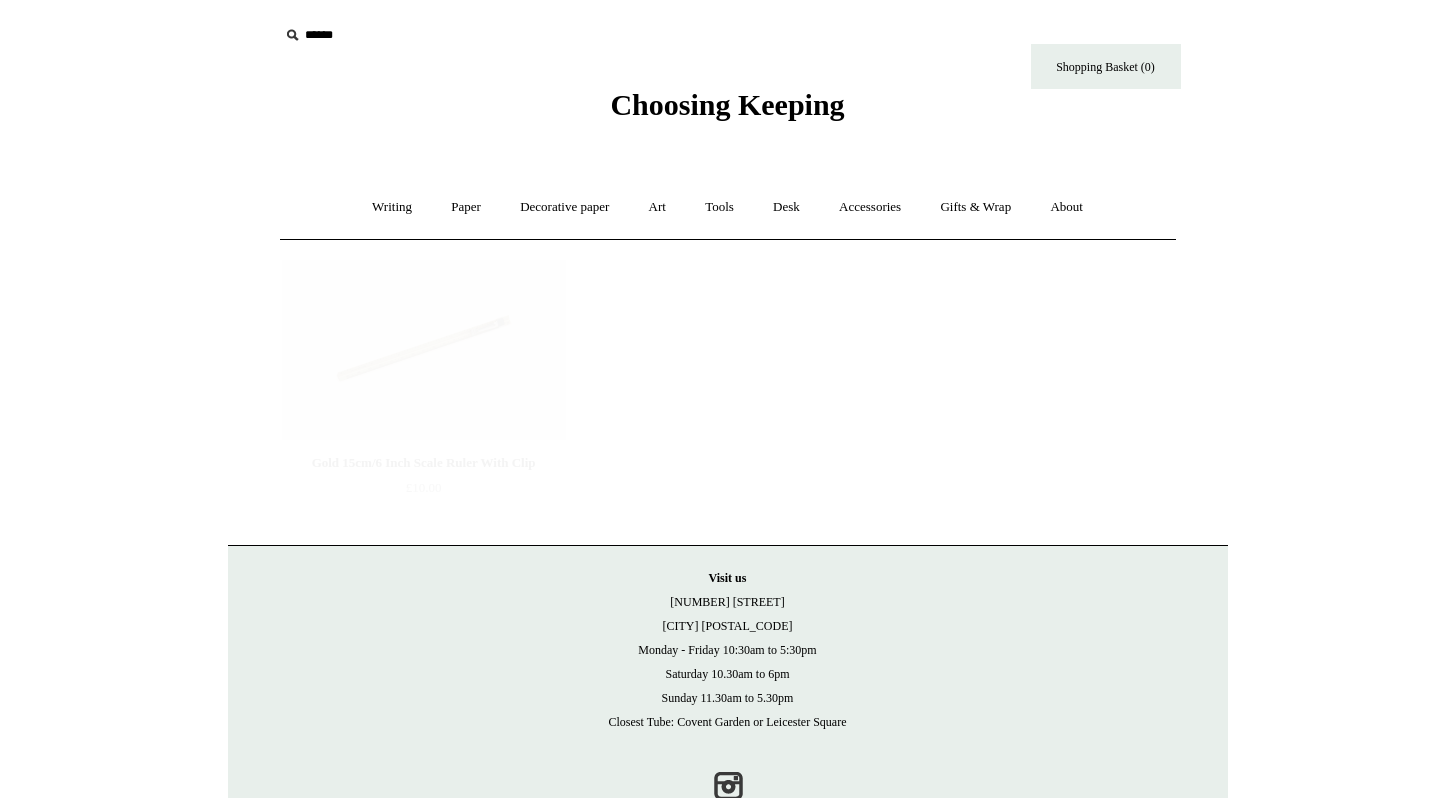 scroll, scrollTop: 0, scrollLeft: 0, axis: both 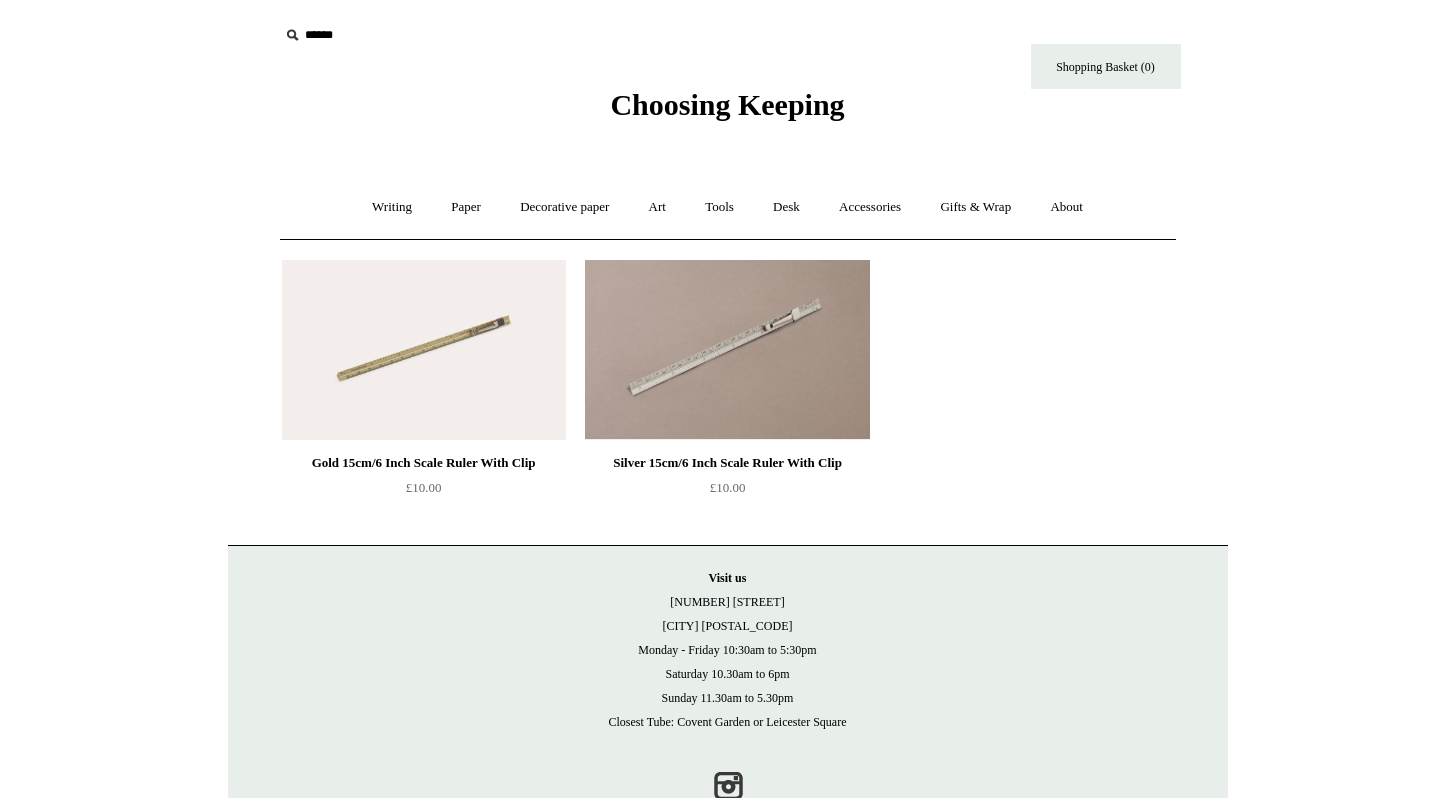 click at bounding box center (424, 350) 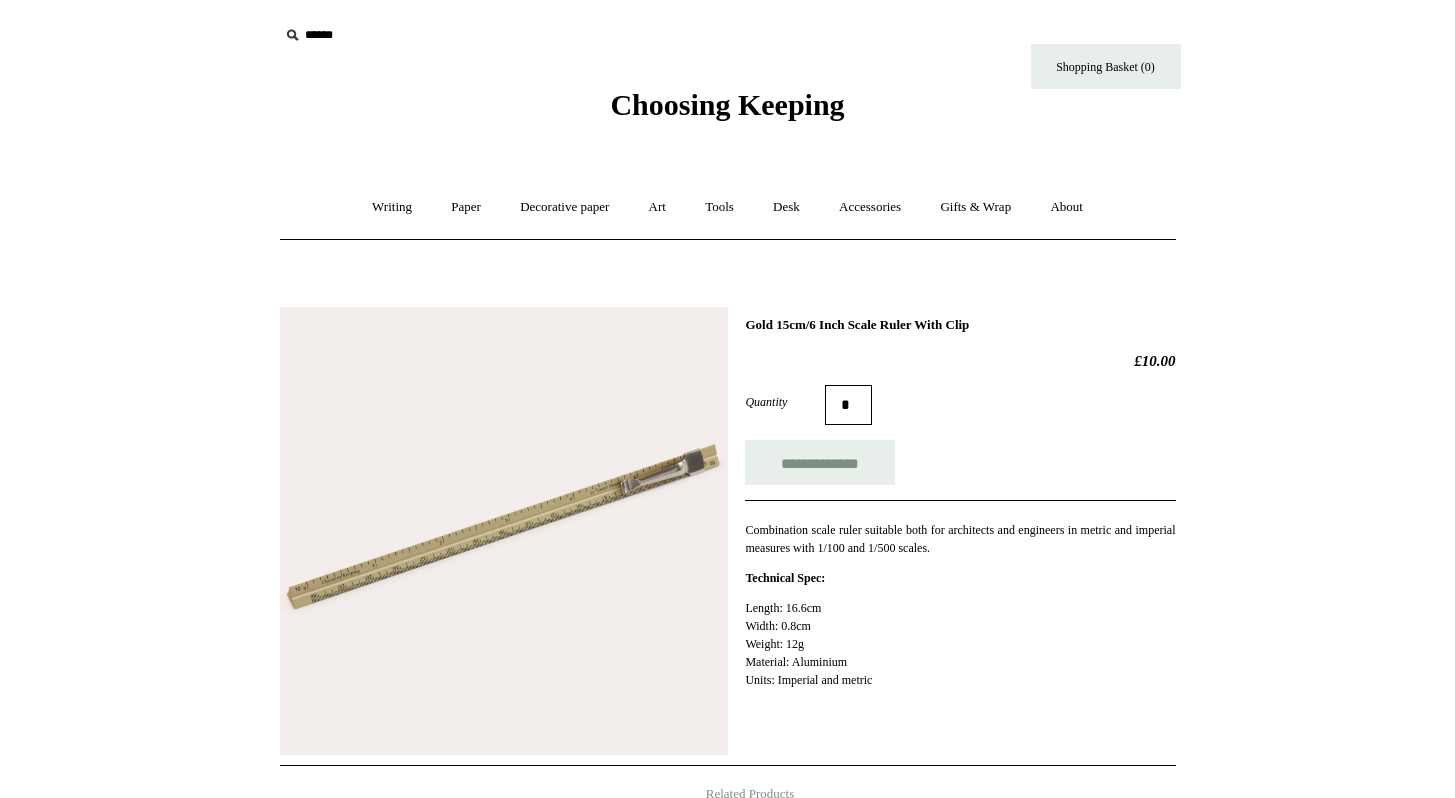 scroll, scrollTop: 0, scrollLeft: 0, axis: both 